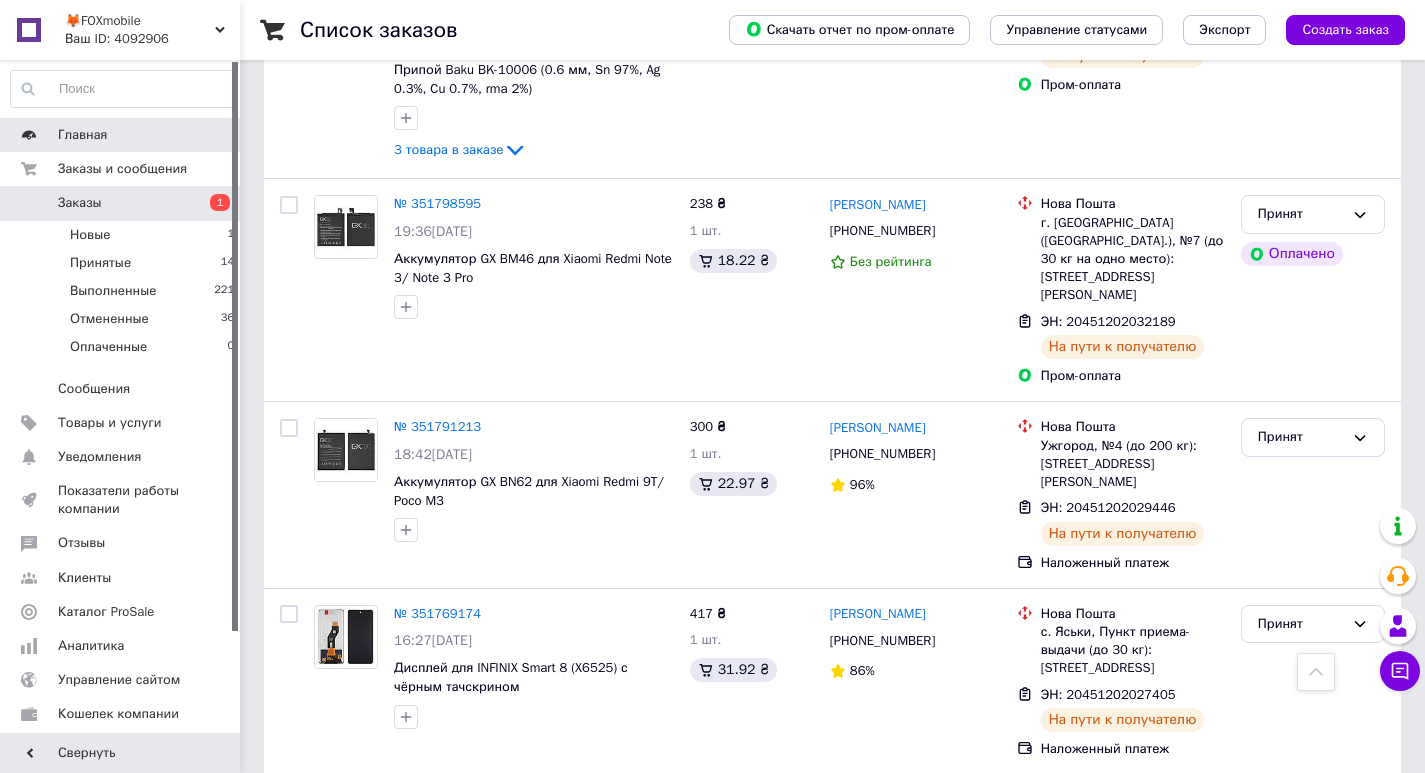 scroll, scrollTop: 1300, scrollLeft: 0, axis: vertical 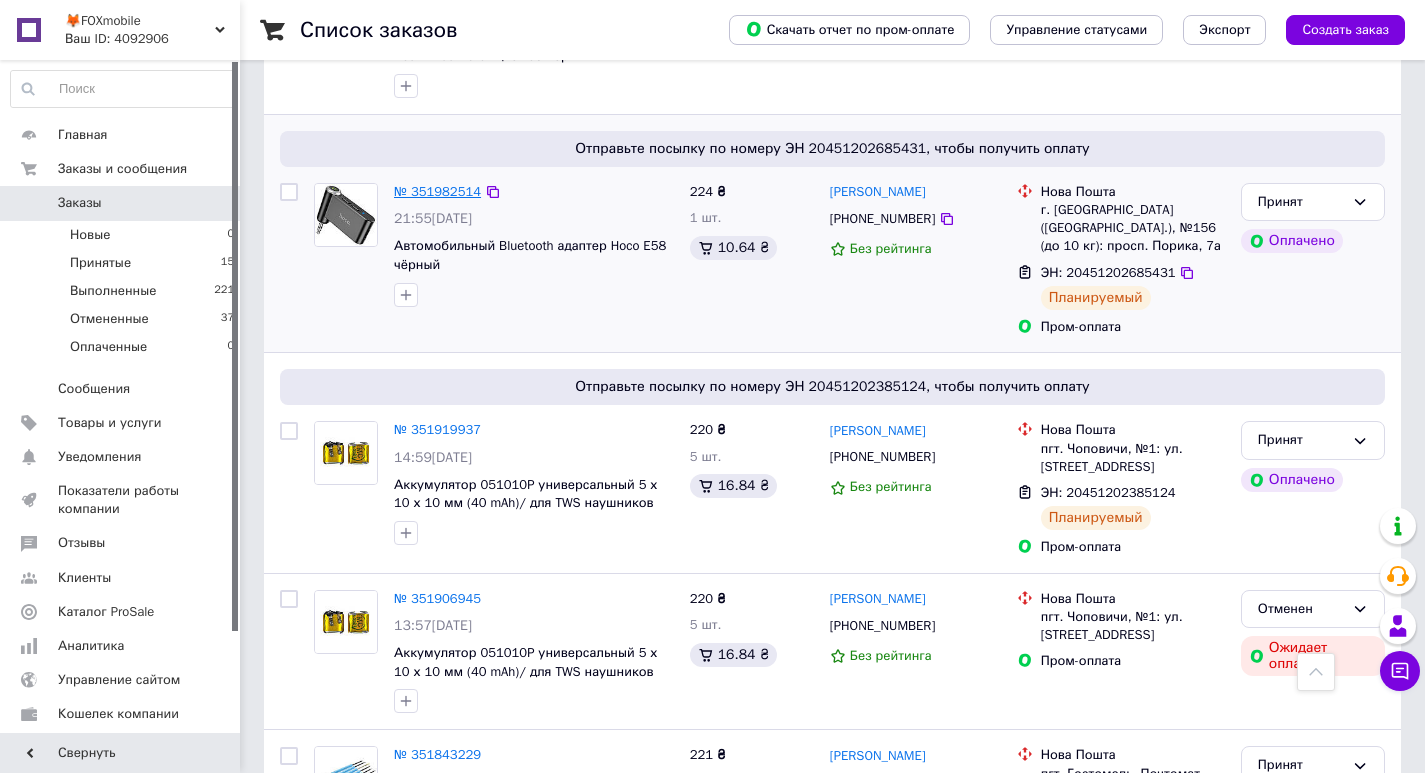 click on "№ 351982514" at bounding box center (437, 191) 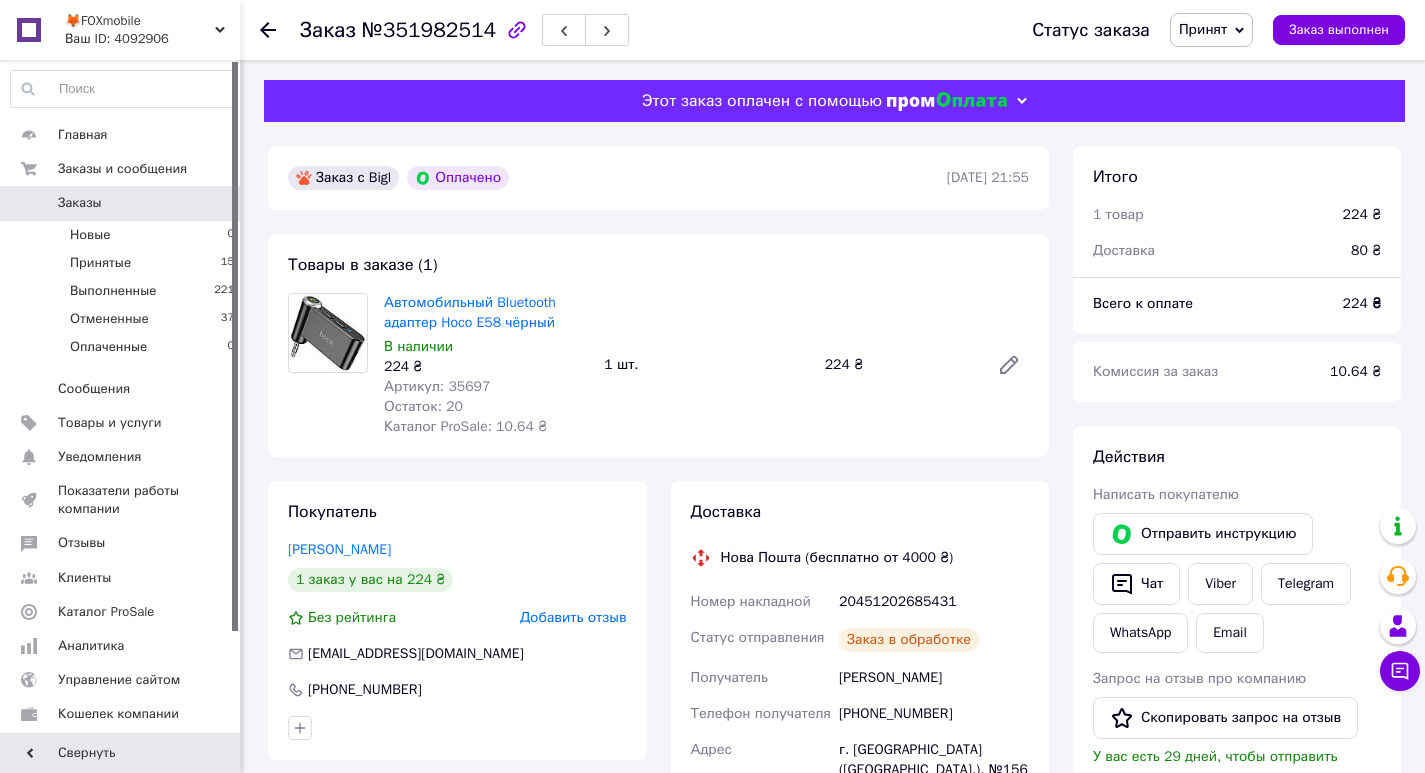 scroll, scrollTop: 183, scrollLeft: 0, axis: vertical 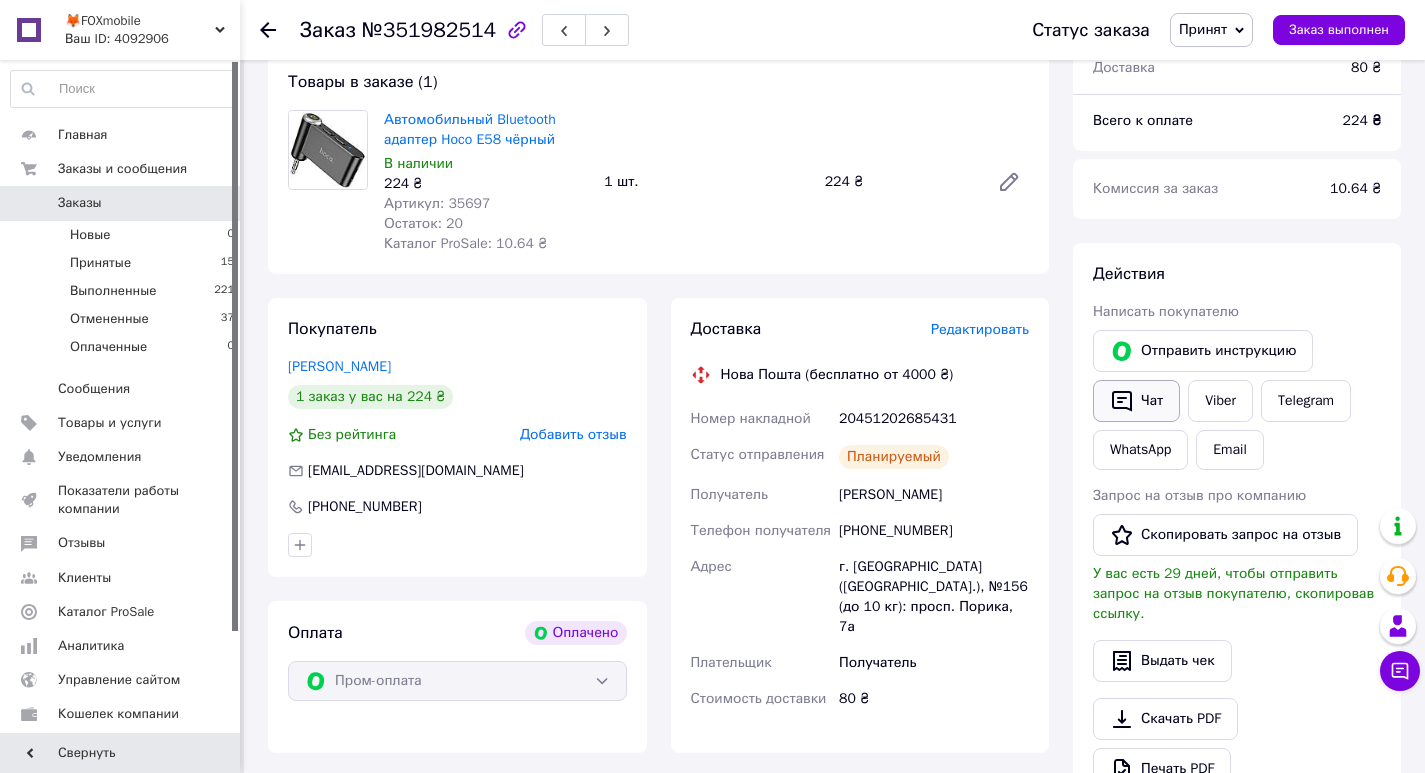 click on "Чат" at bounding box center (1136, 401) 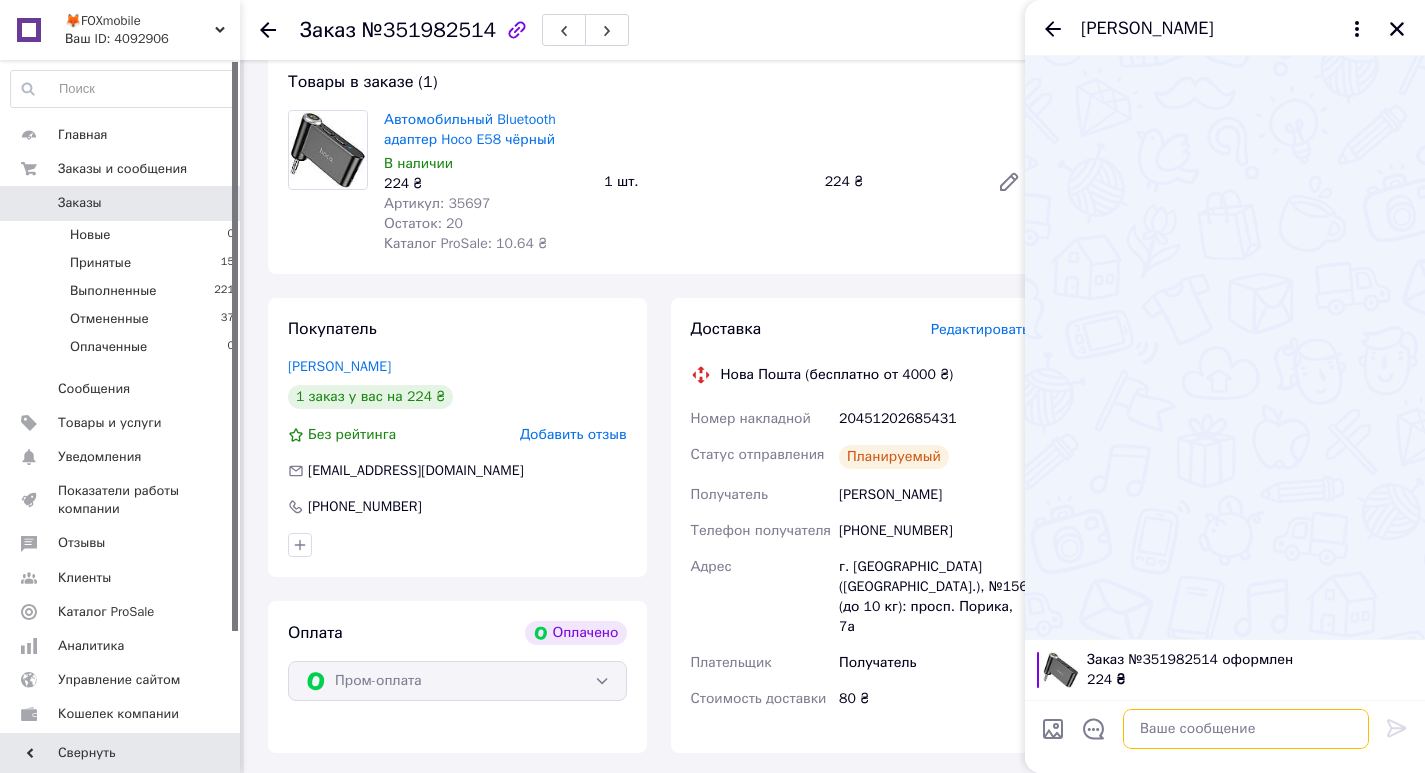 click at bounding box center (1246, 729) 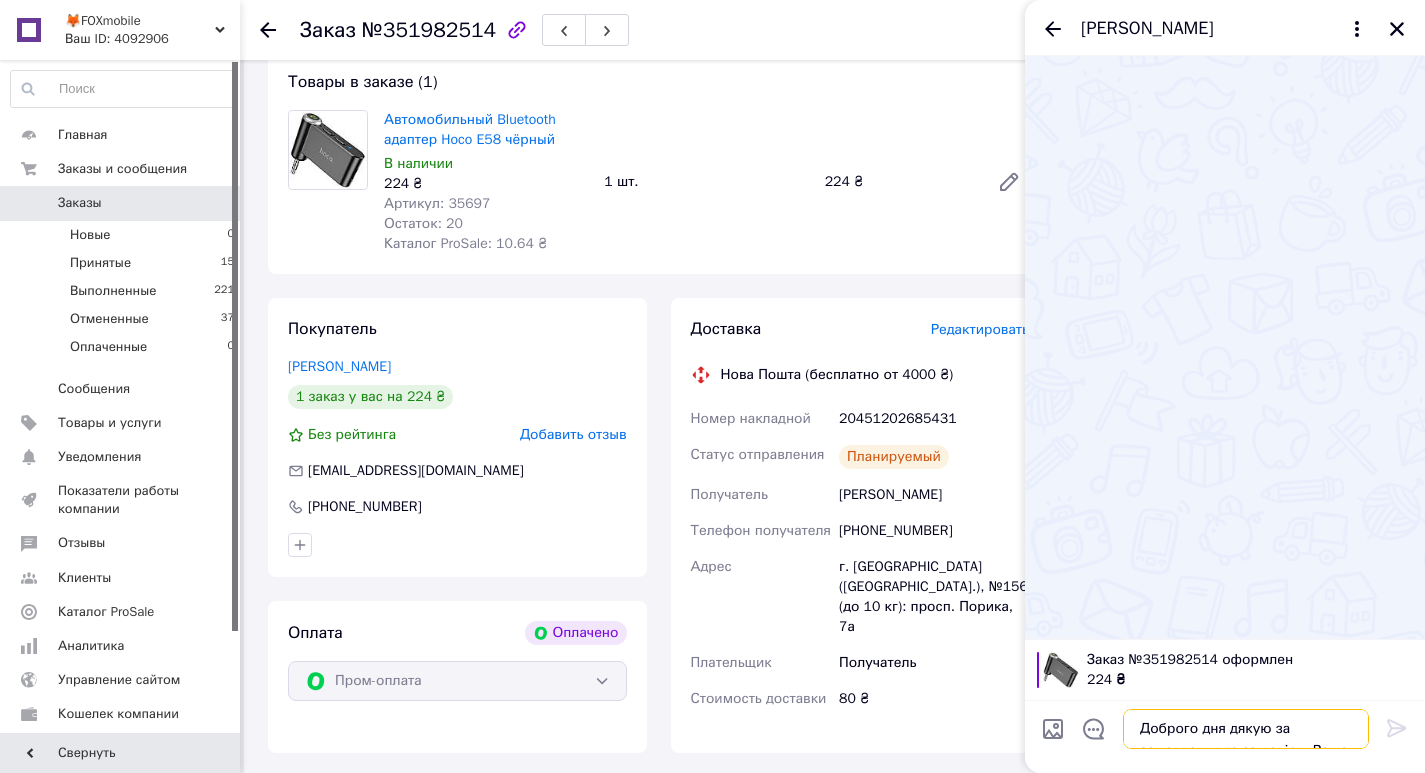 scroll, scrollTop: 2, scrollLeft: 0, axis: vertical 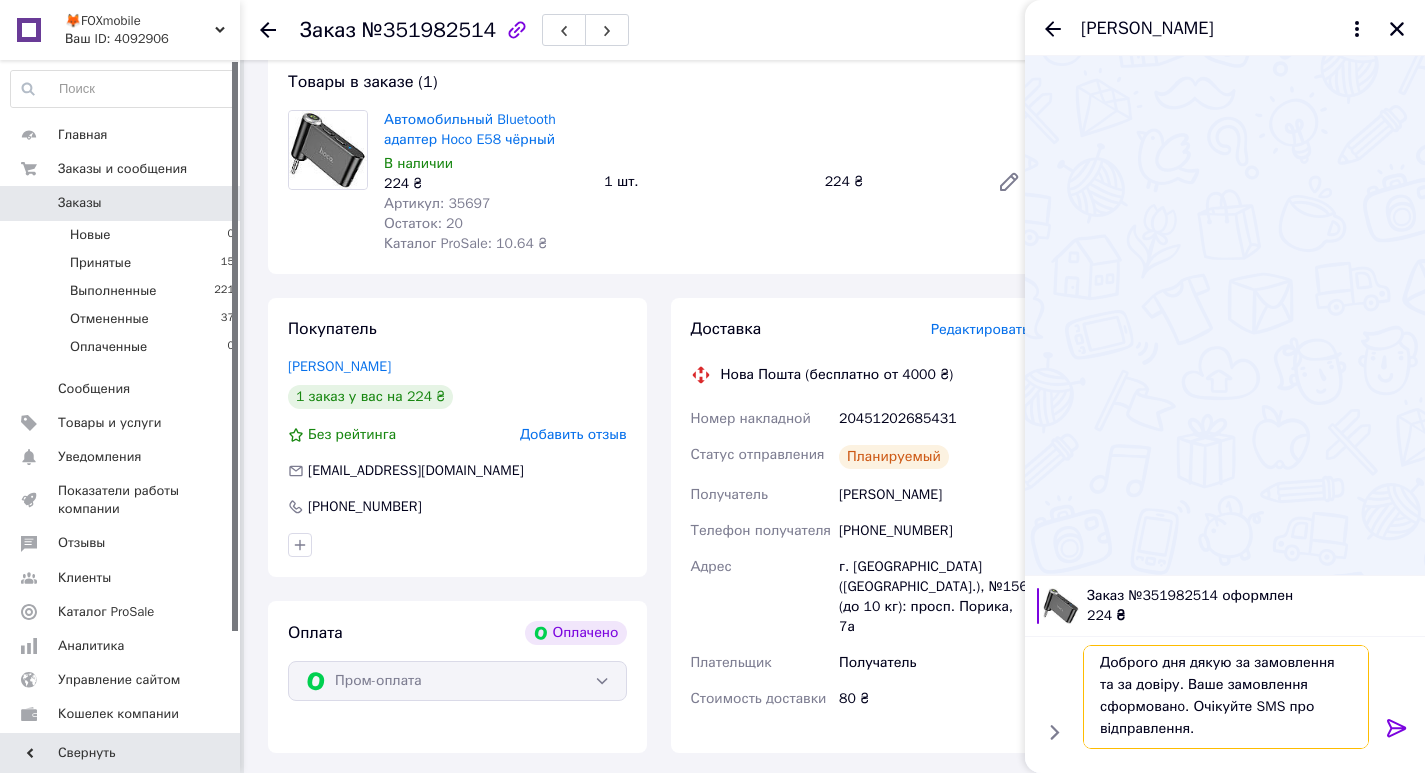 type on "Доброго дня дякую за замовлення та за довіру. Ваше замовлення сформованo. Очікуйте SMS про відправлення." 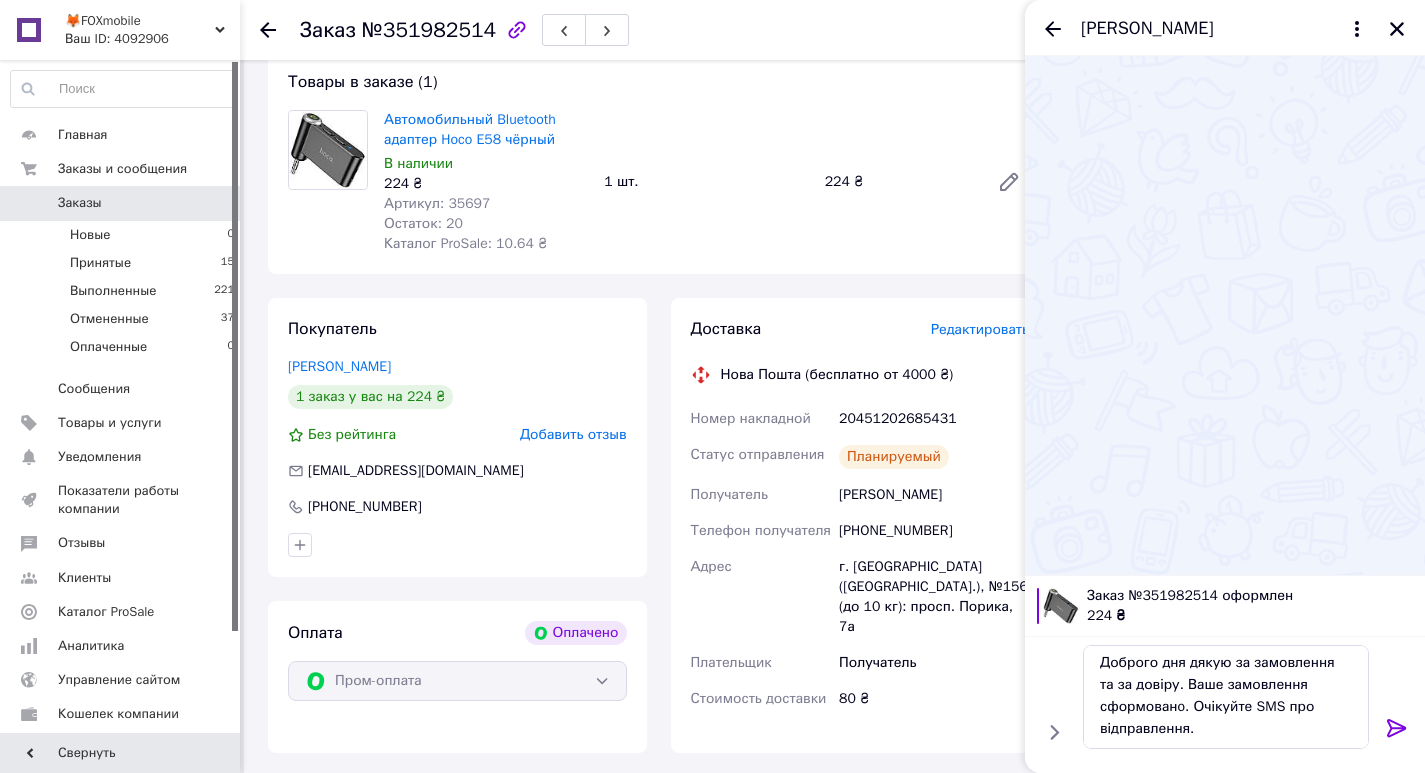 click 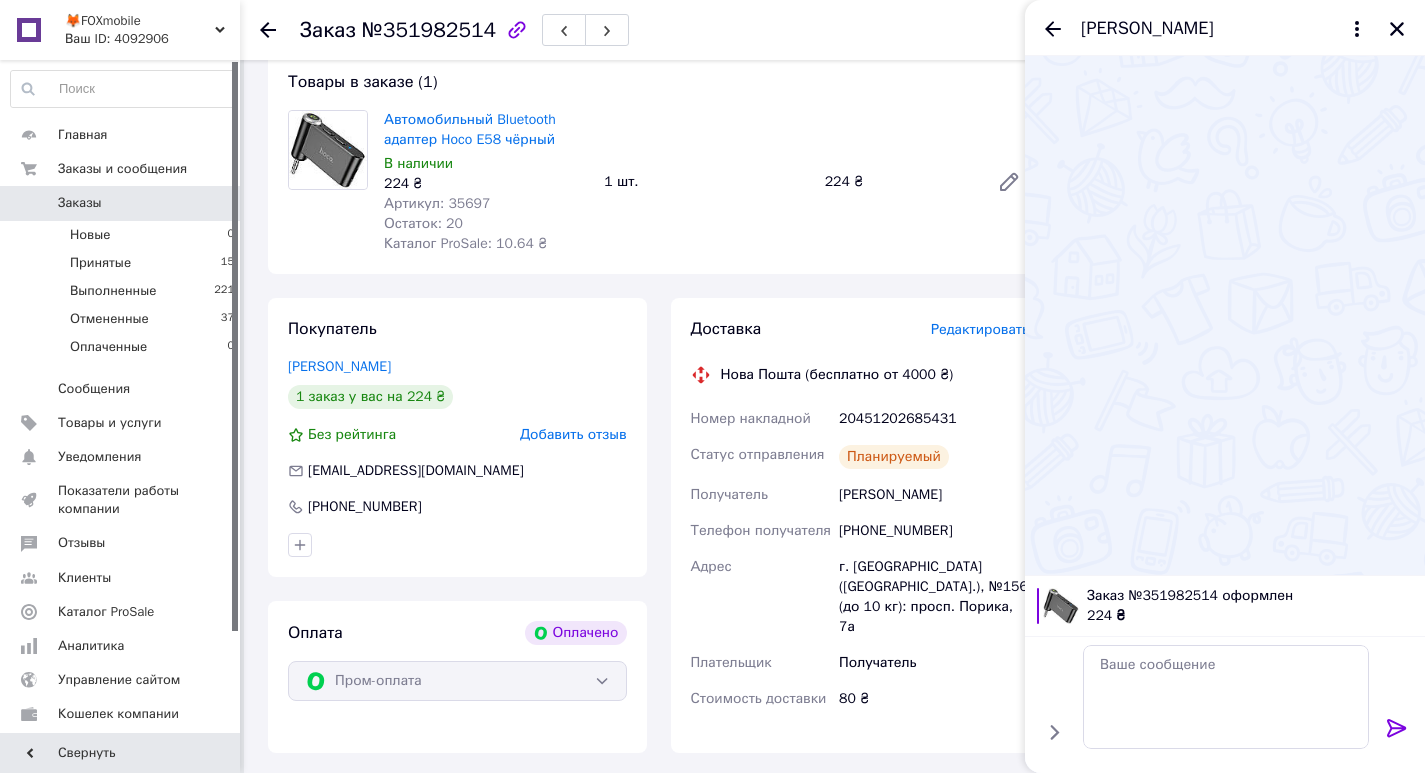 scroll, scrollTop: 0, scrollLeft: 0, axis: both 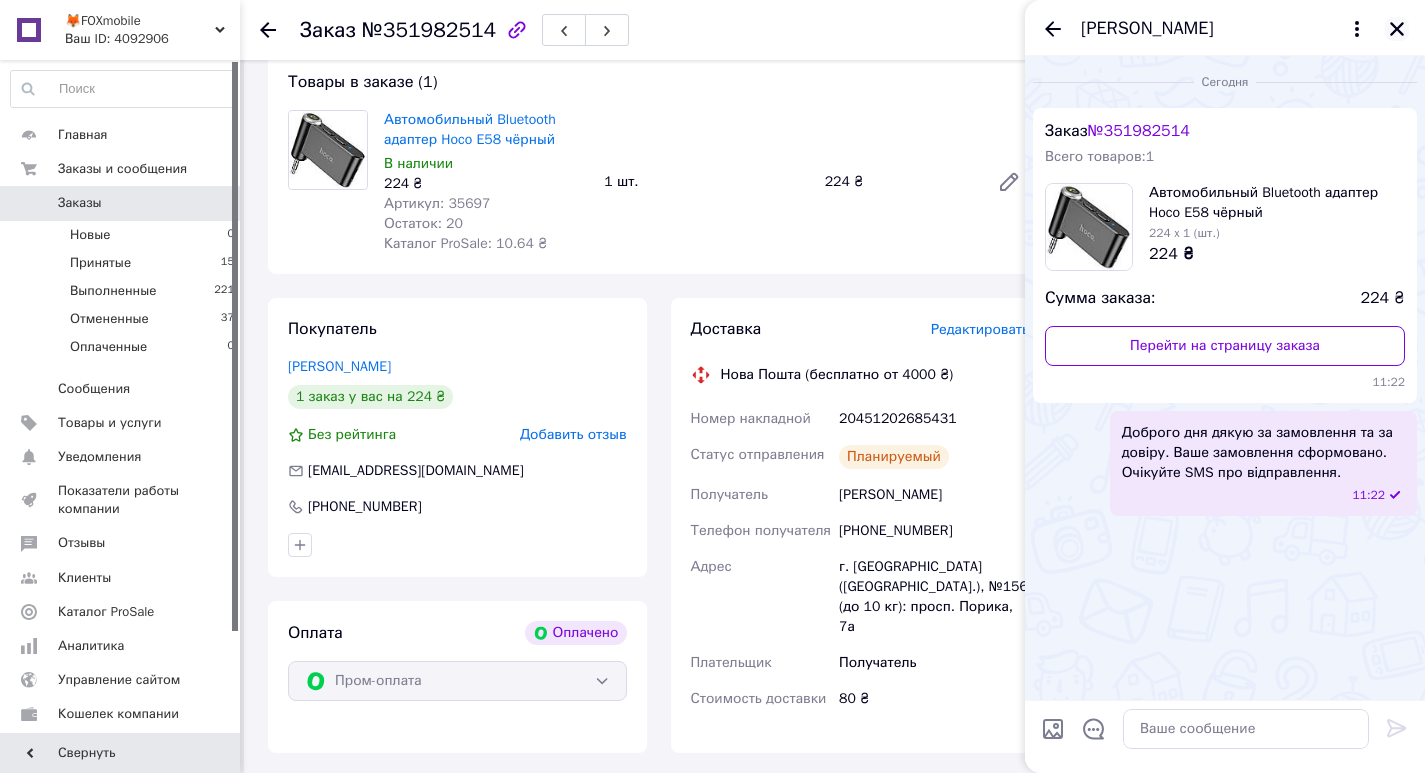 drag, startPoint x: 1402, startPoint y: 38, endPoint x: 1220, endPoint y: 26, distance: 182.39517 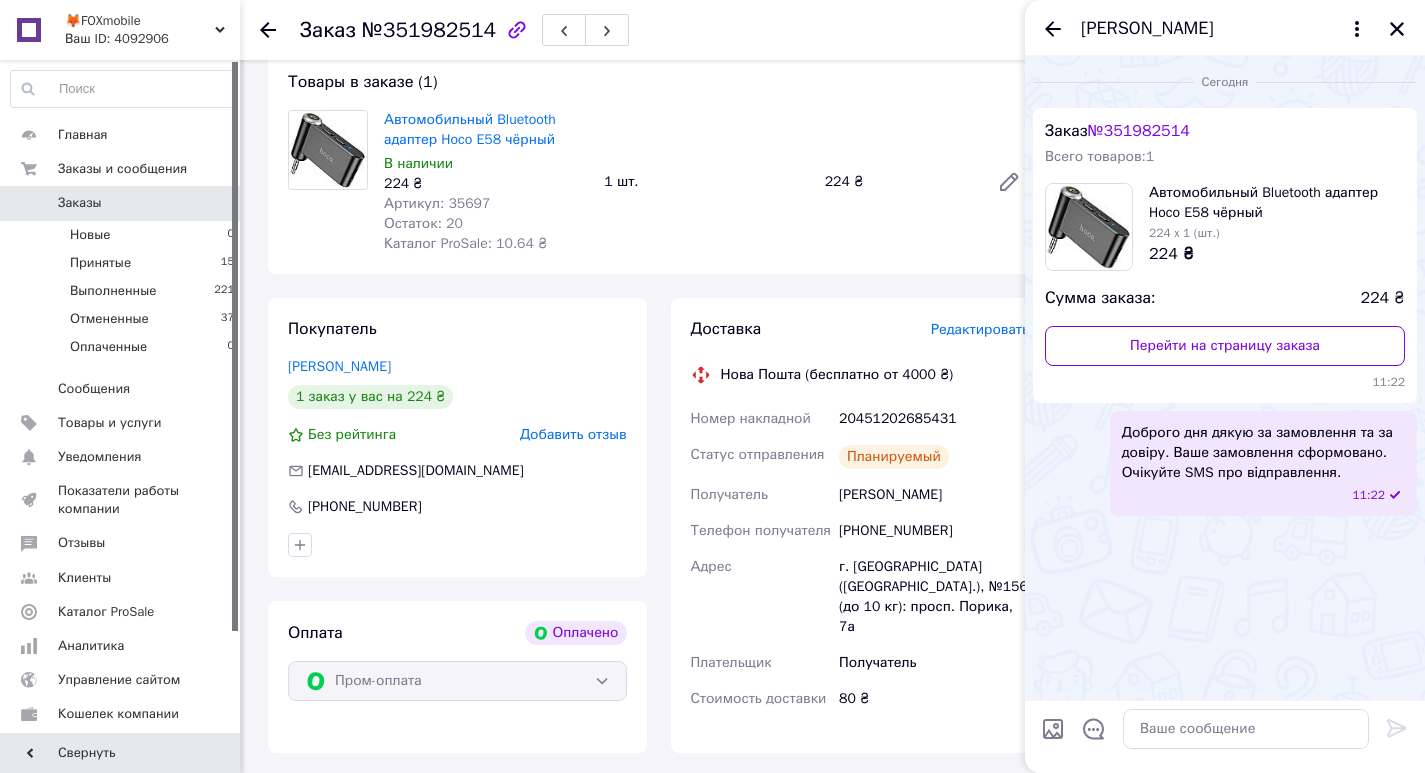 click at bounding box center (1397, 29) 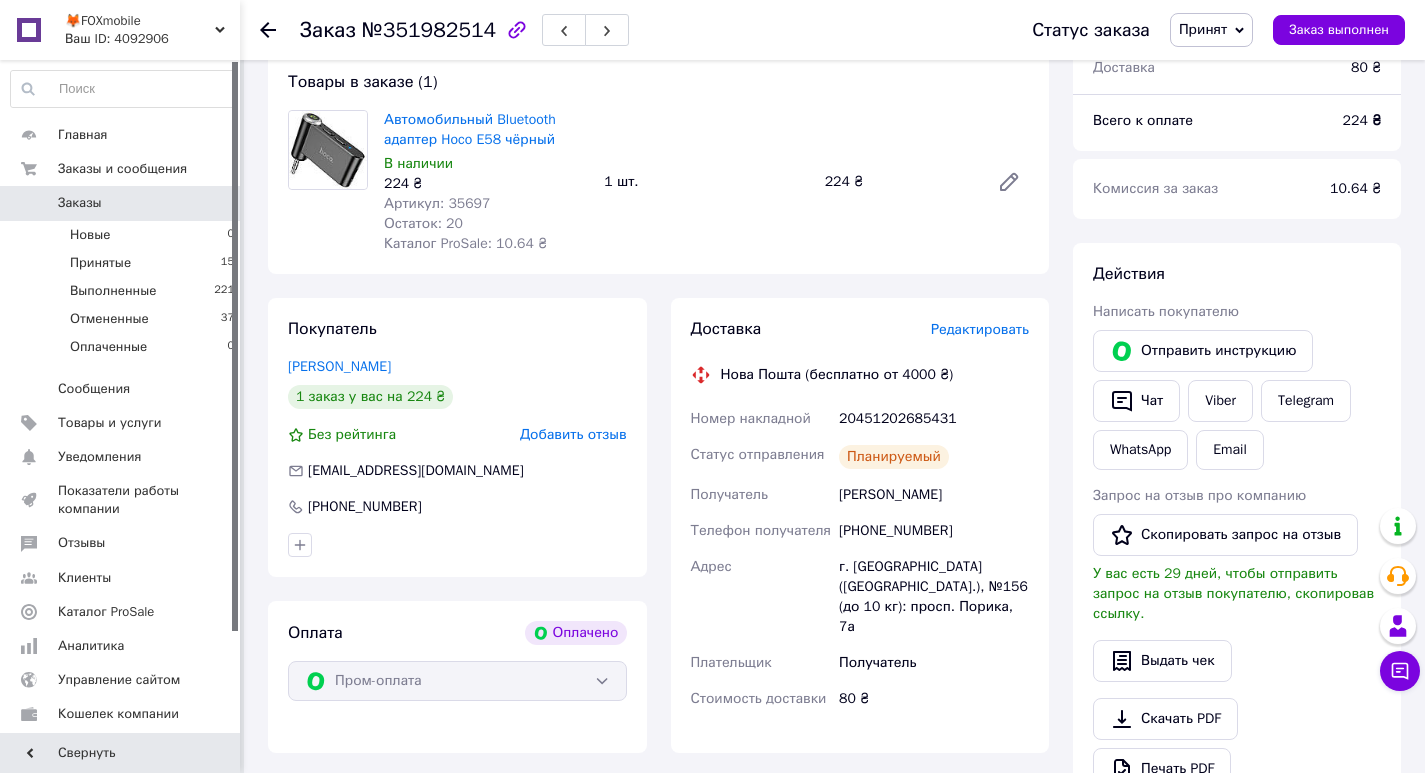 click 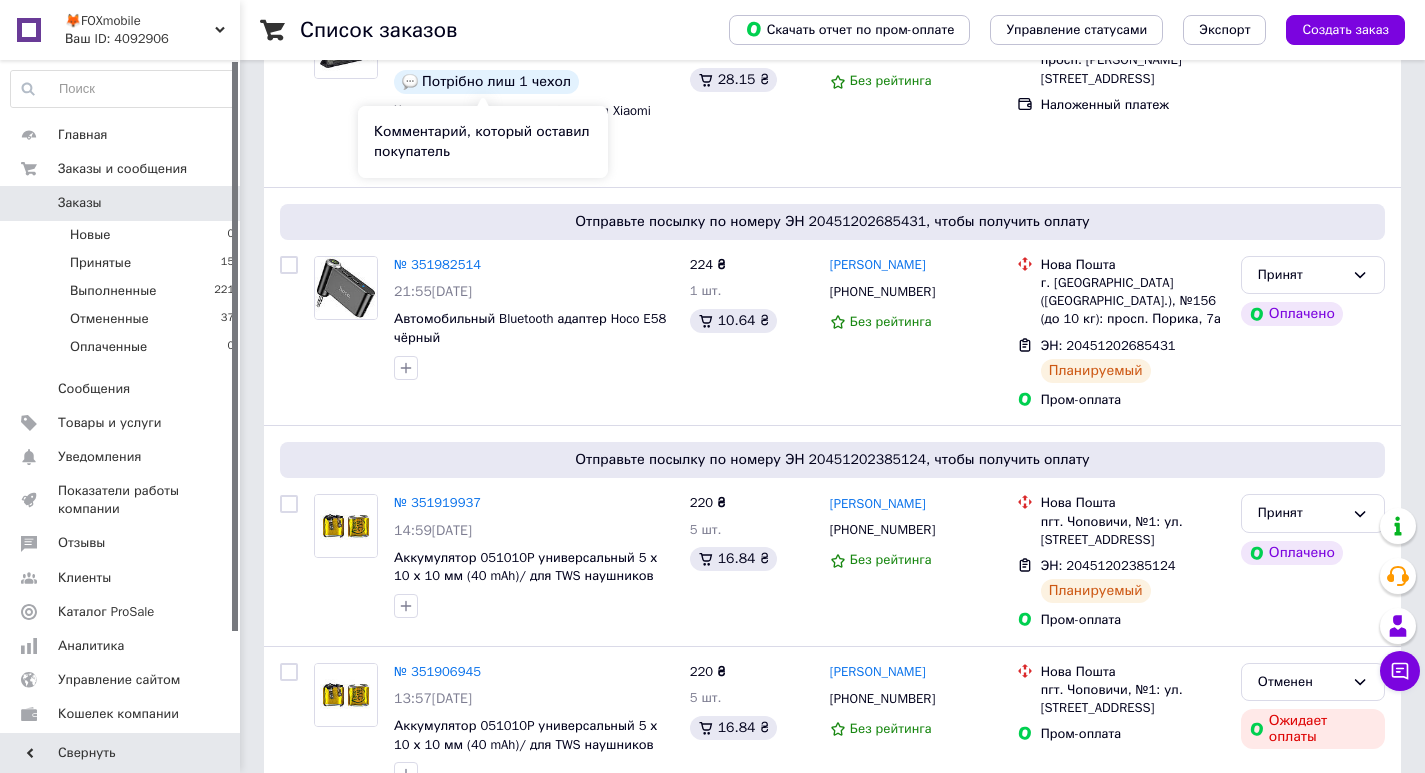 scroll, scrollTop: 600, scrollLeft: 0, axis: vertical 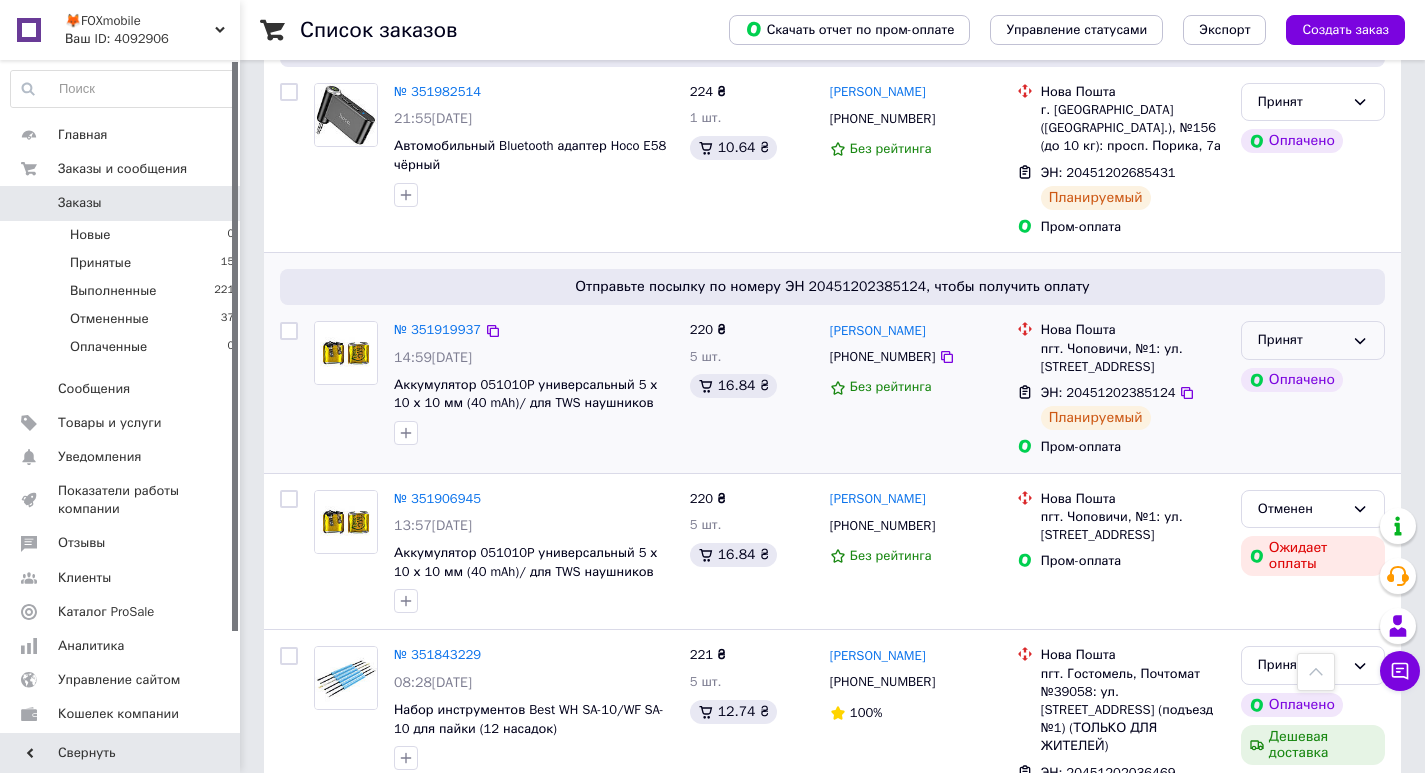 click on "Принят" at bounding box center (1313, 340) 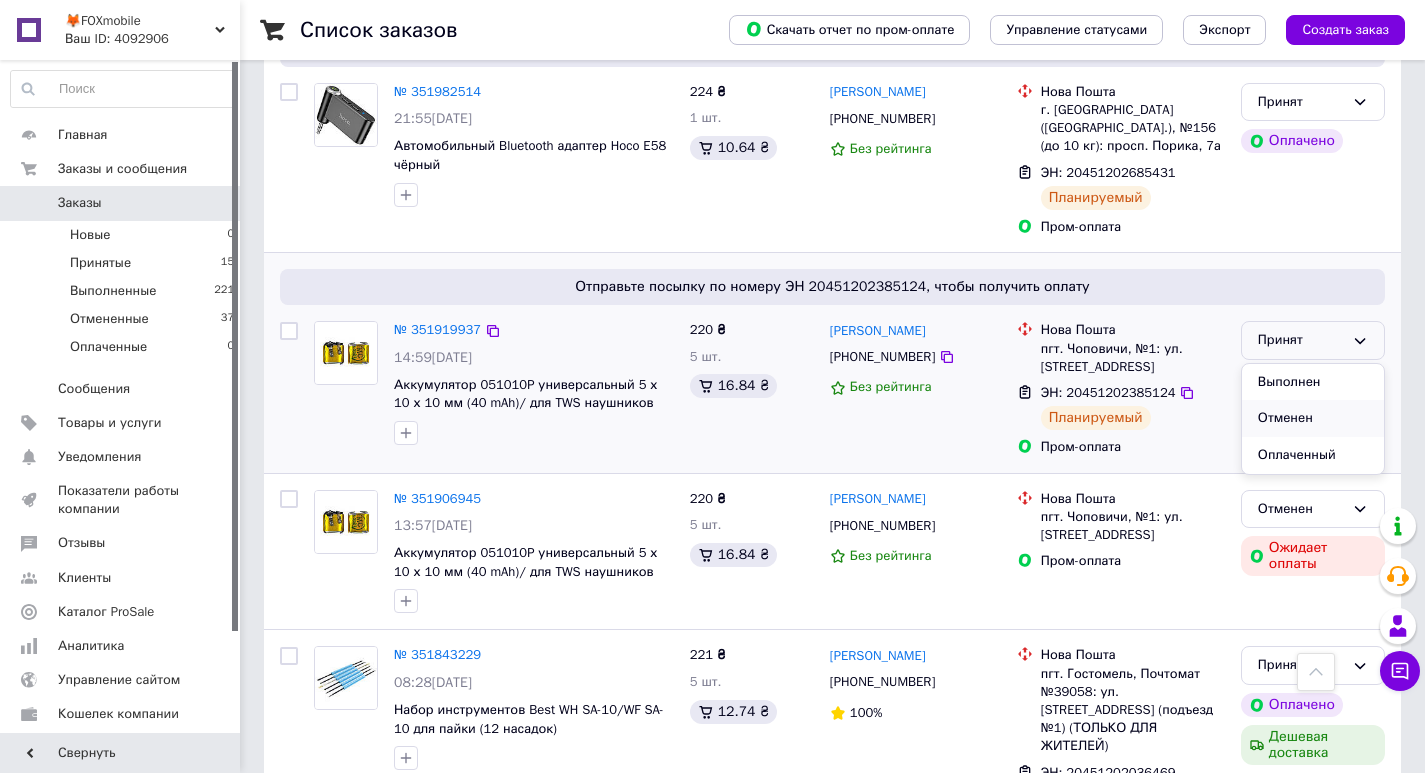 click on "Отменен" at bounding box center [1313, 418] 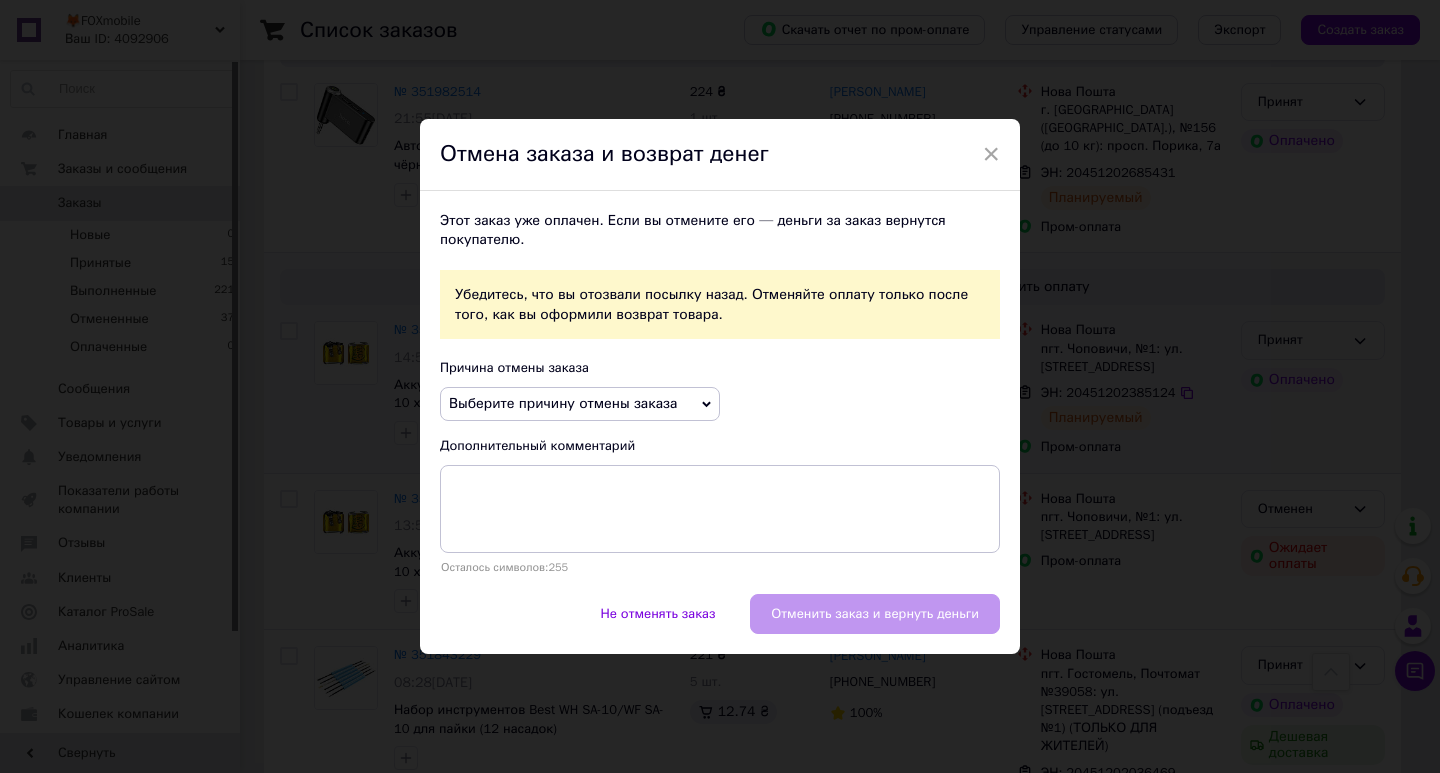 click on "Выберите причину отмены заказа" at bounding box center (580, 404) 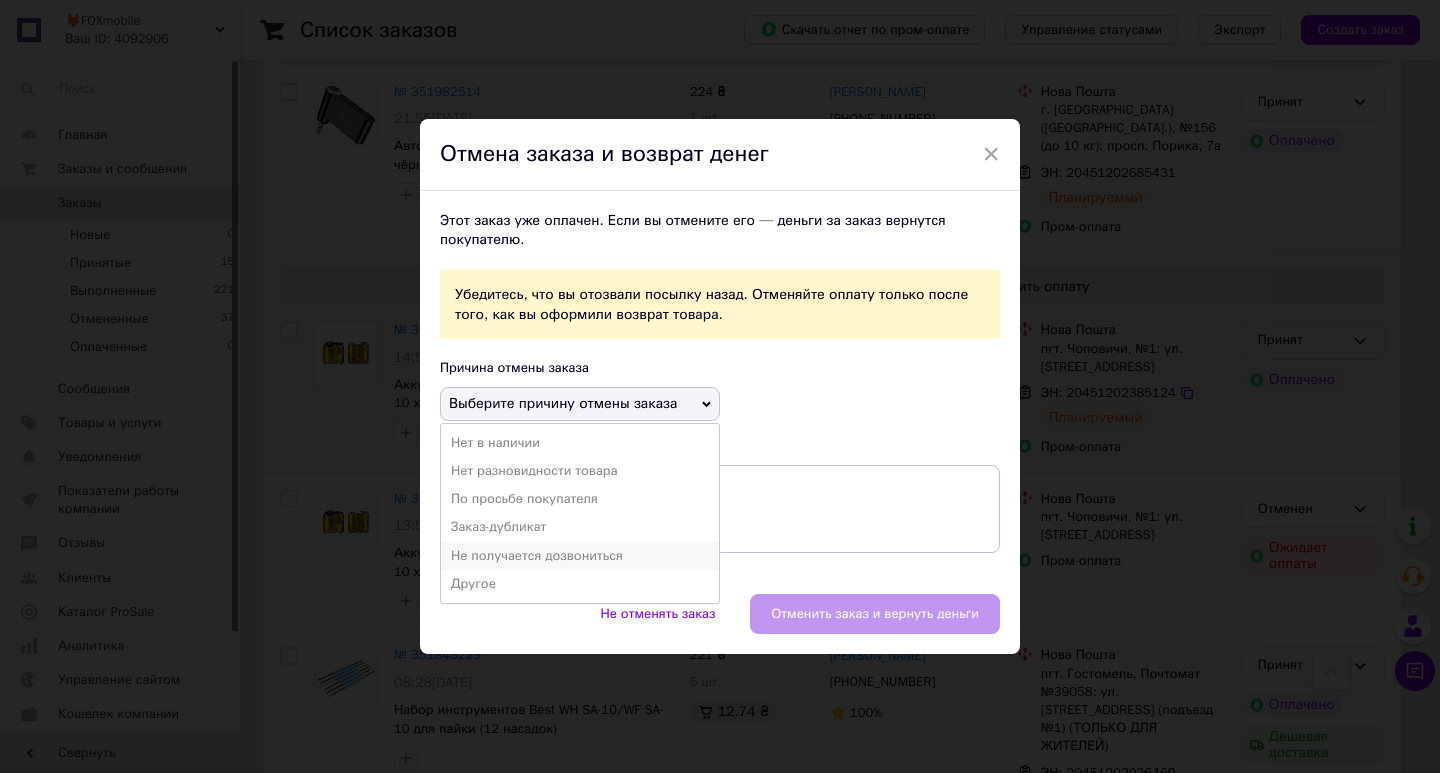 click on "Не получается дозвониться" at bounding box center [580, 556] 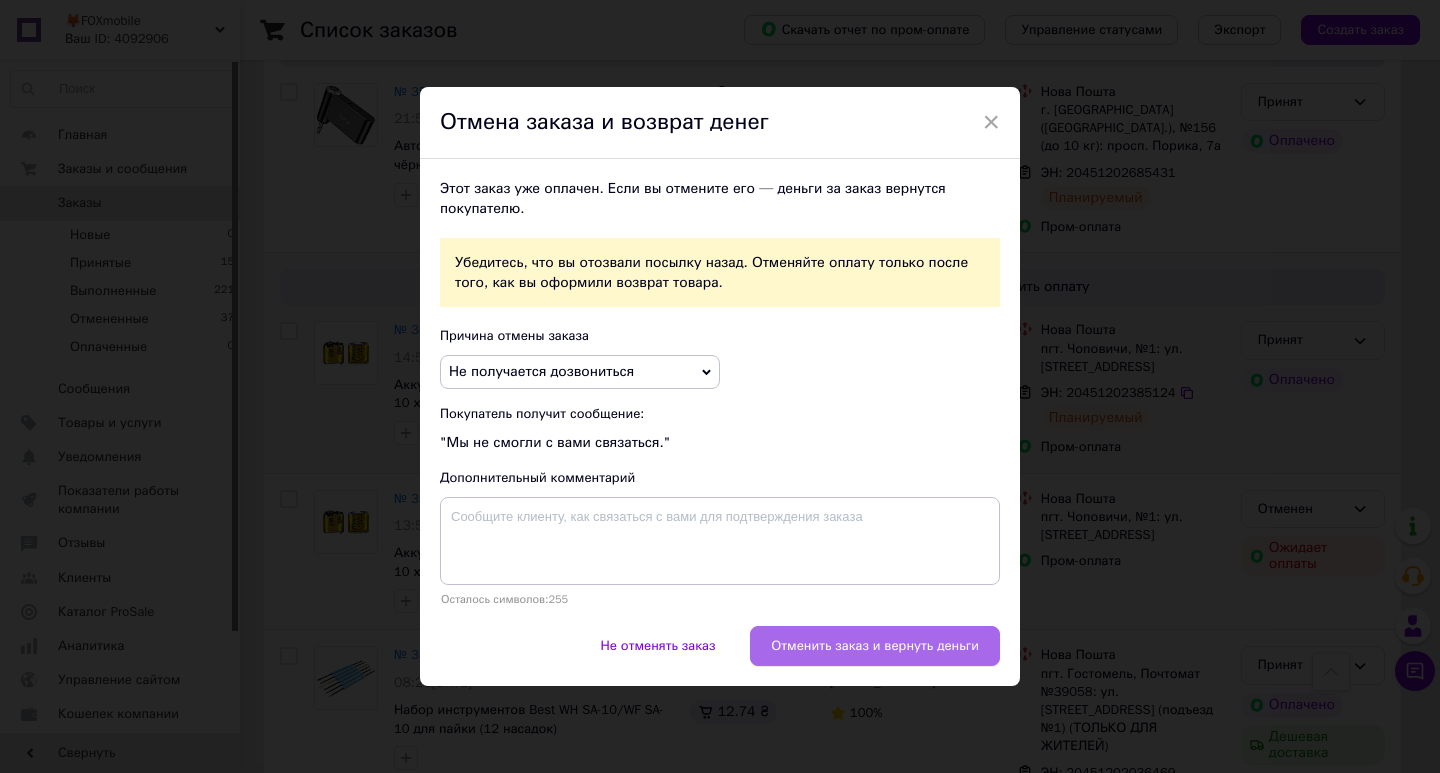 click on "Отменить заказ и вернуть деньги" at bounding box center [875, 646] 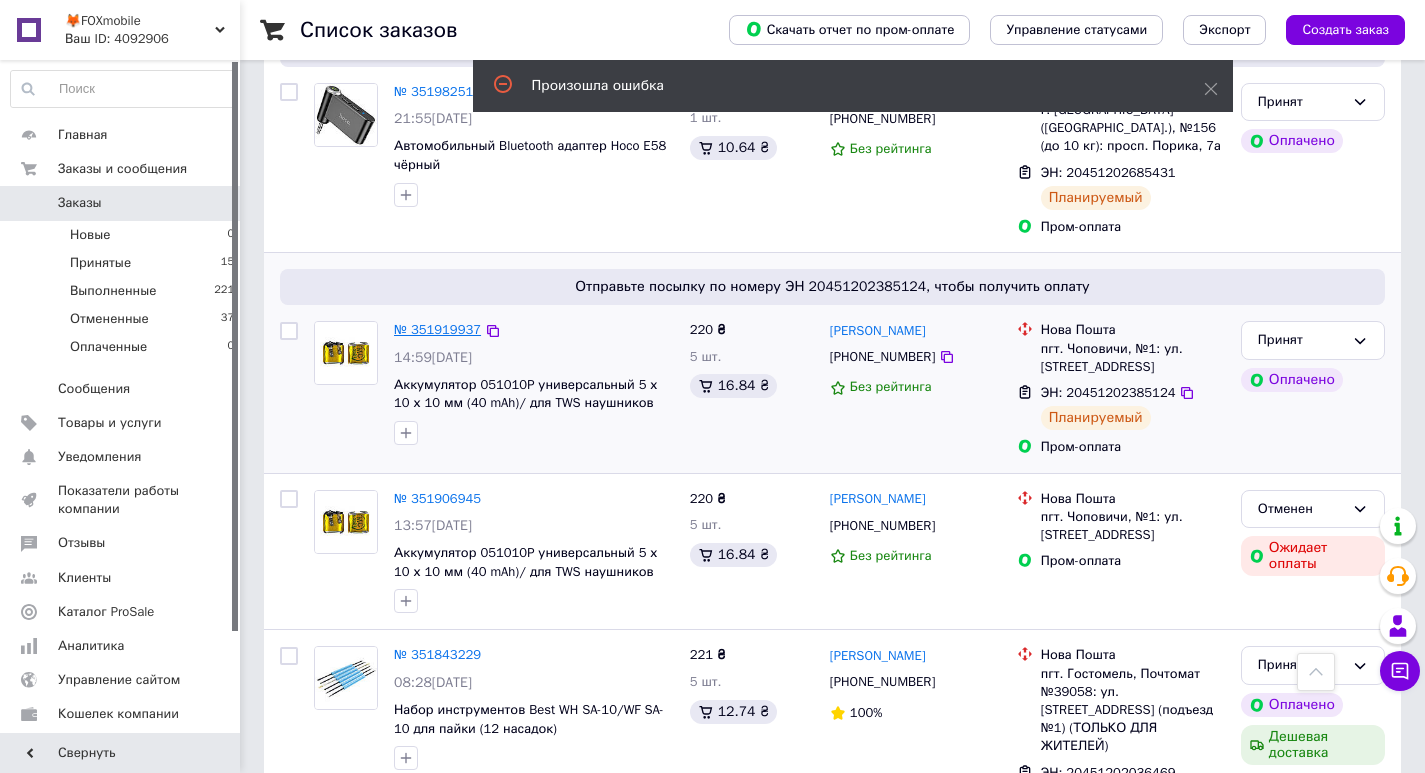 click on "№ 351919937" at bounding box center (437, 329) 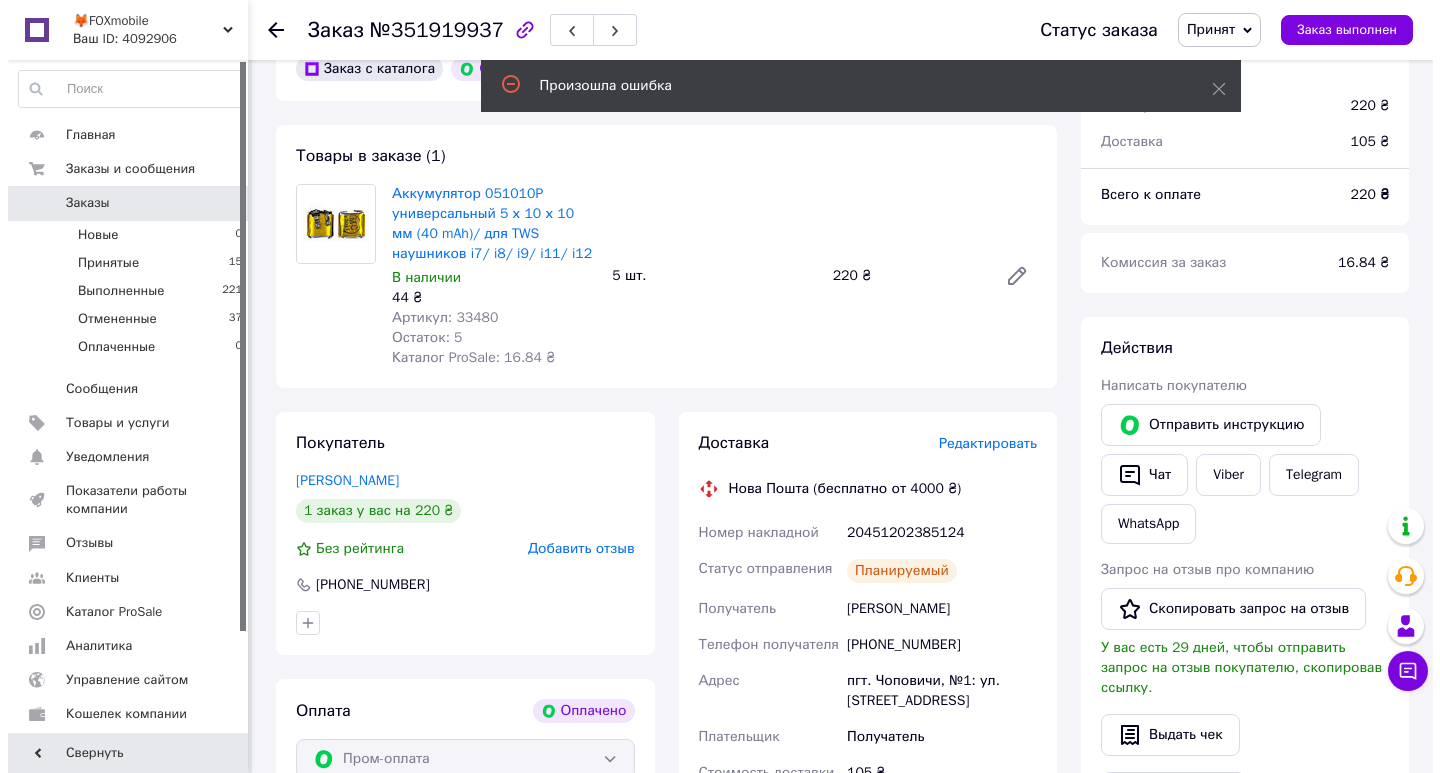 scroll, scrollTop: 300, scrollLeft: 0, axis: vertical 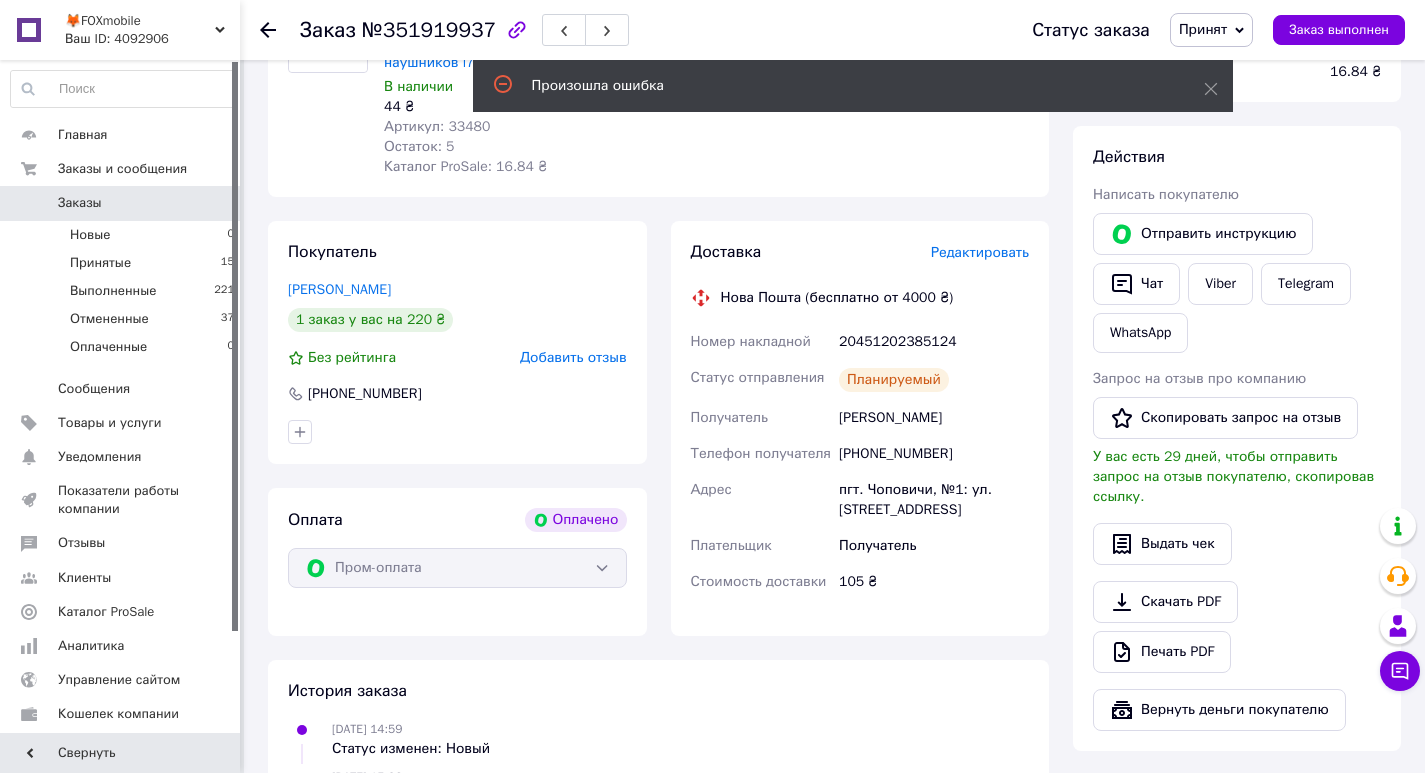 click on "Редактировать" at bounding box center [980, 252] 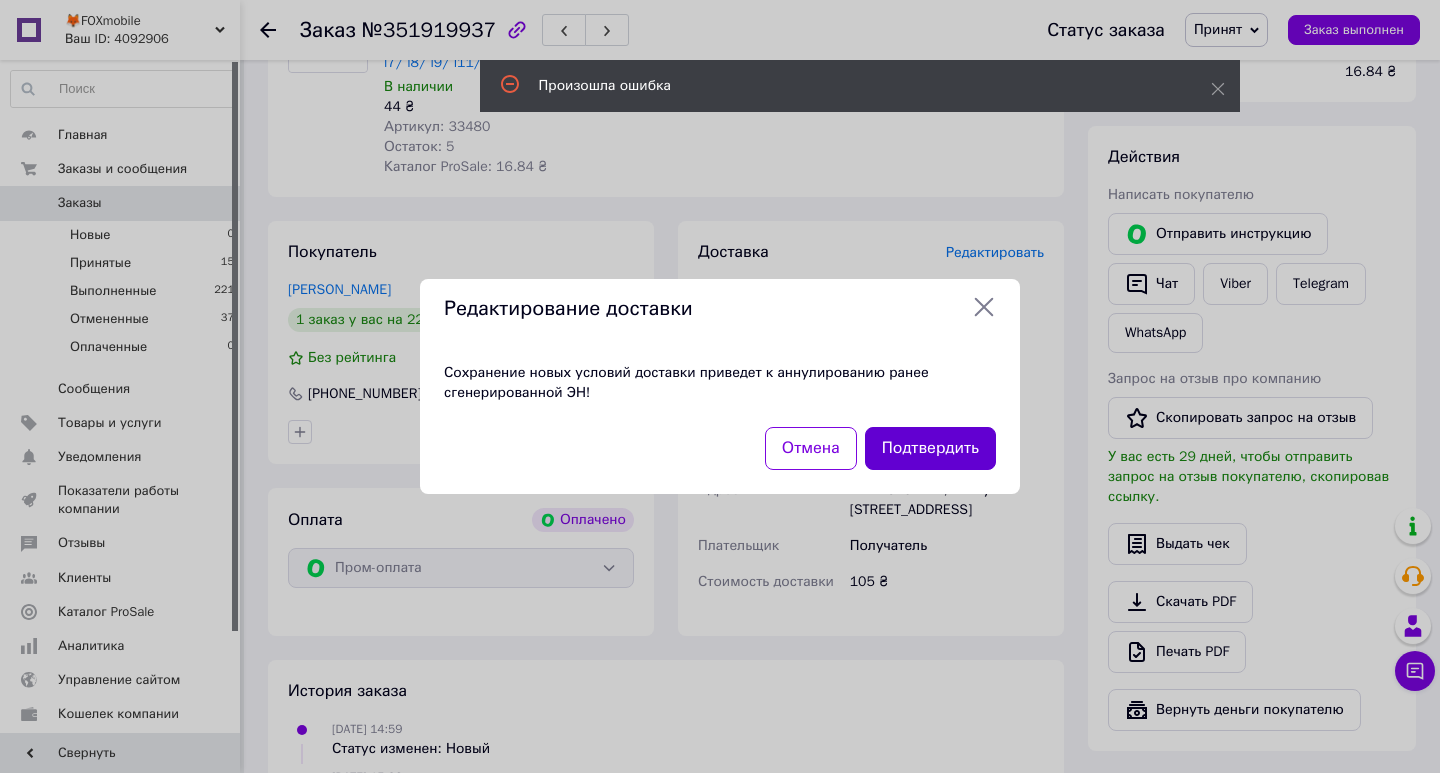 click on "Подтвердить" at bounding box center [930, 448] 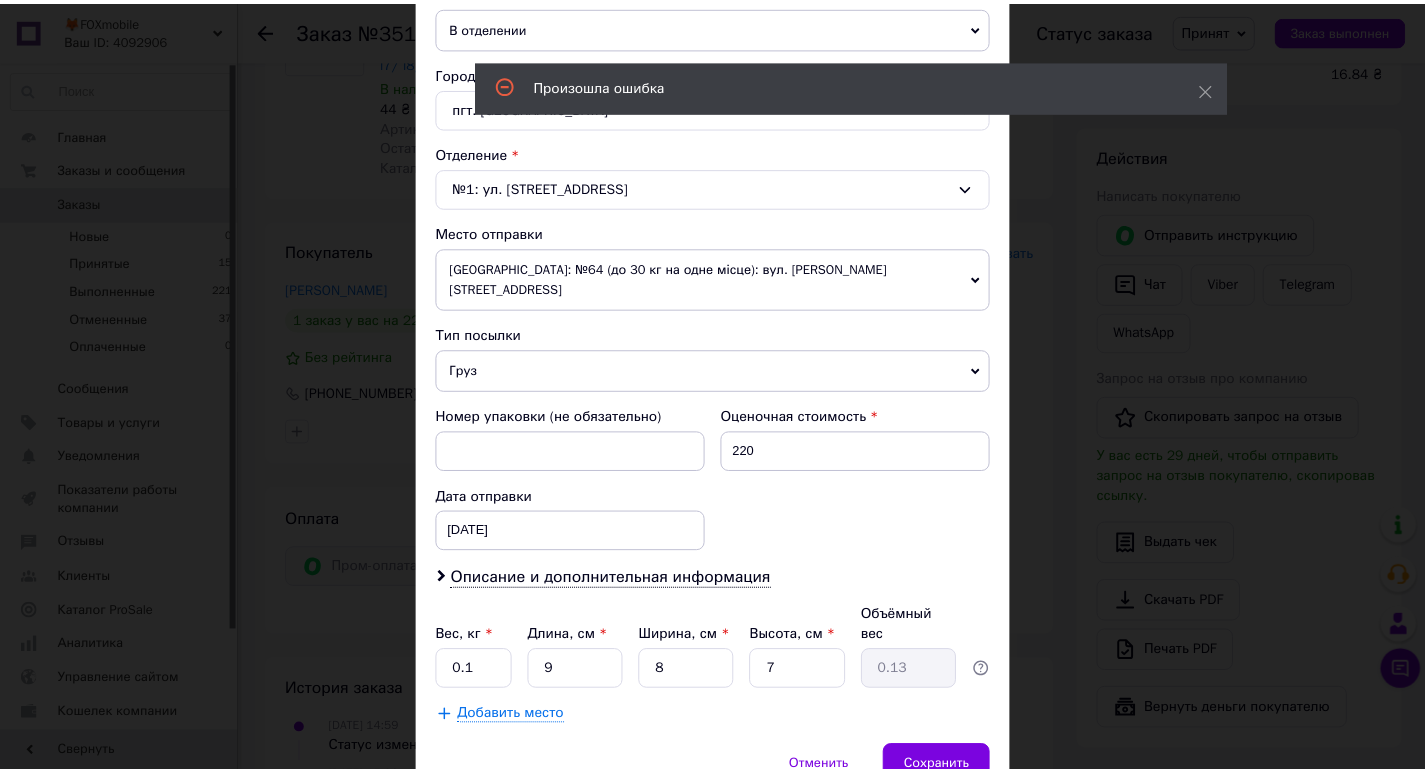 scroll, scrollTop: 555, scrollLeft: 0, axis: vertical 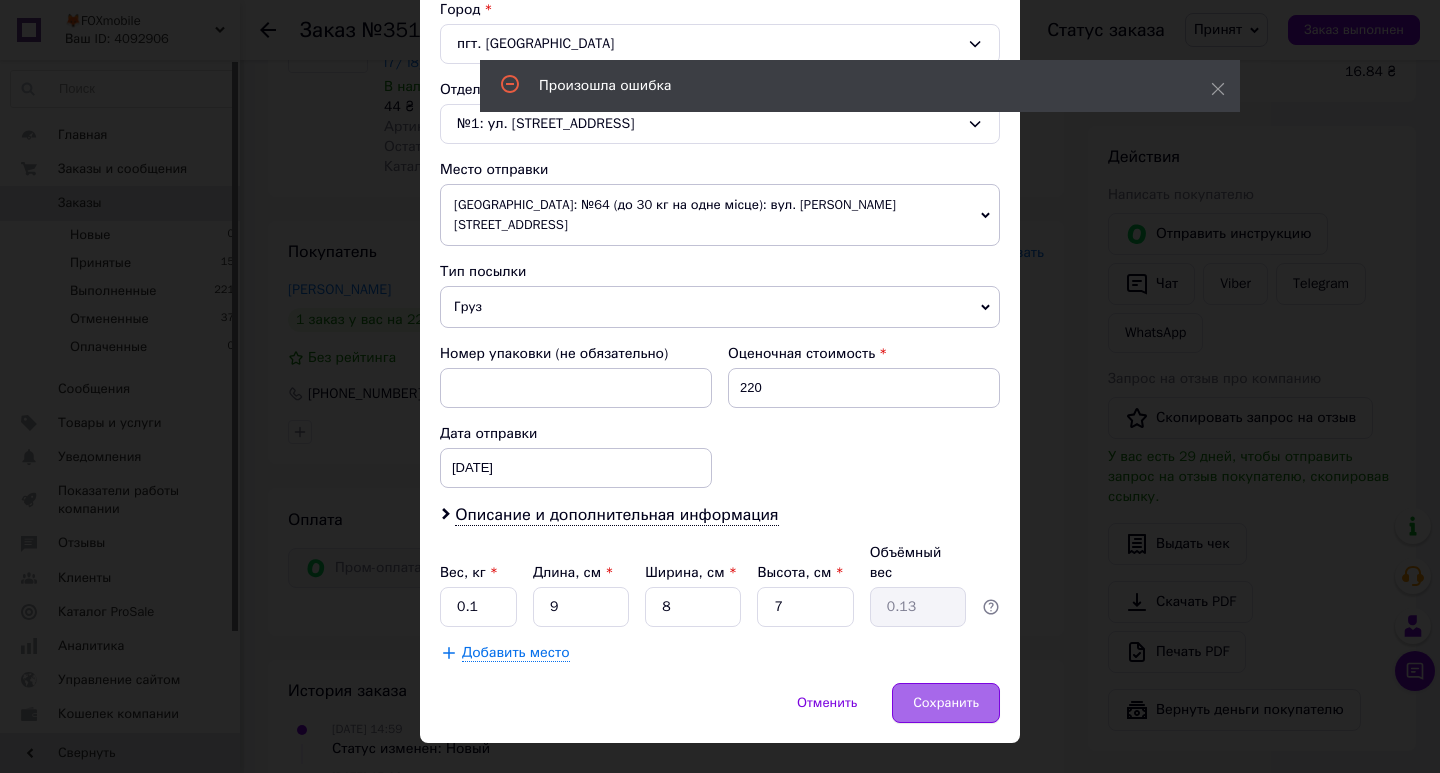 click on "Сохранить" at bounding box center [946, 703] 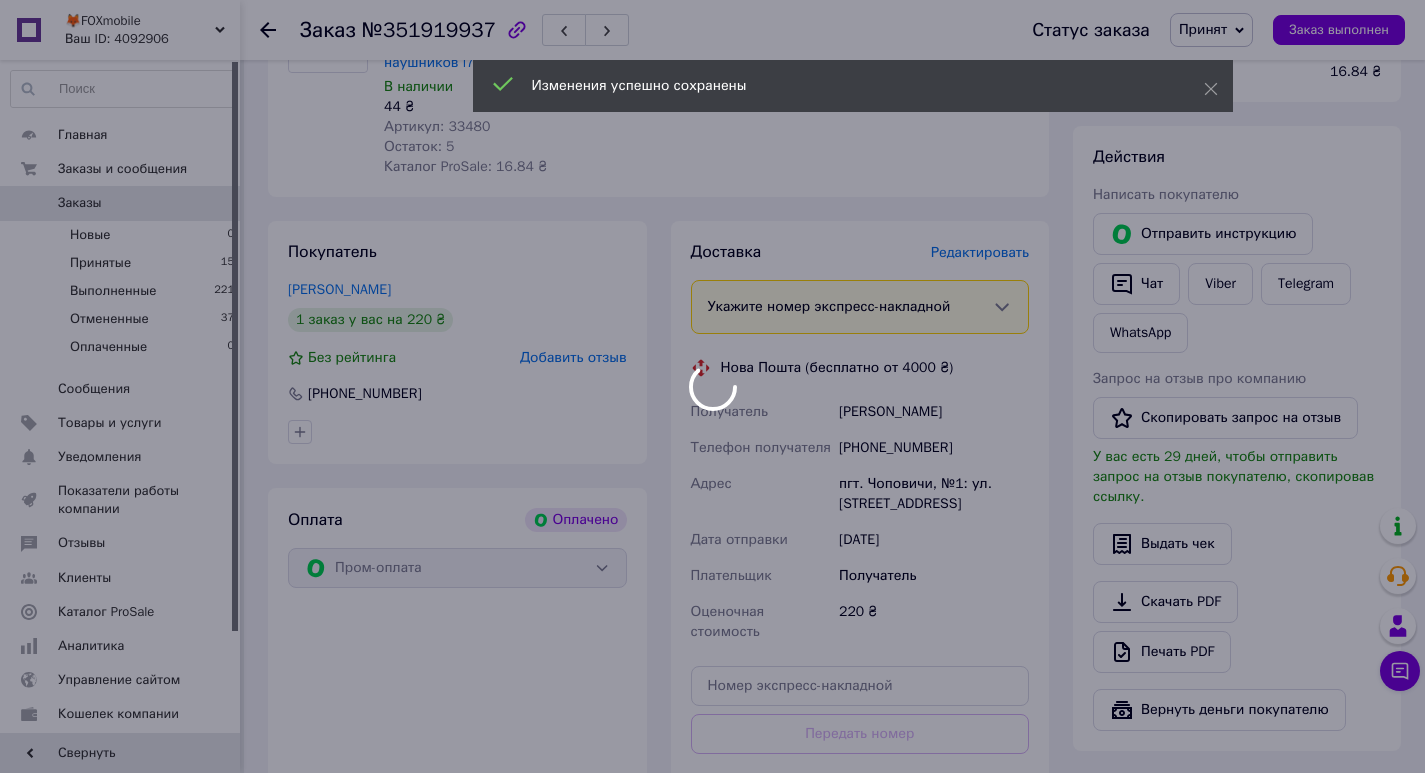 scroll, scrollTop: 12, scrollLeft: 0, axis: vertical 